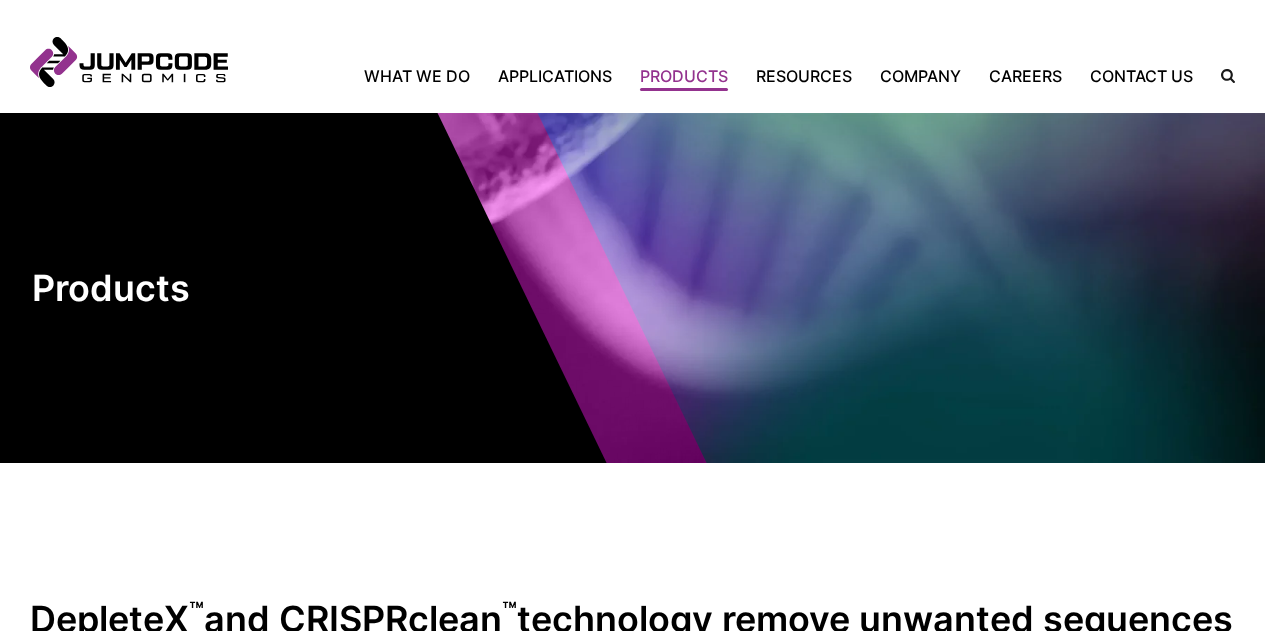 scroll, scrollTop: 700, scrollLeft: 0, axis: vertical 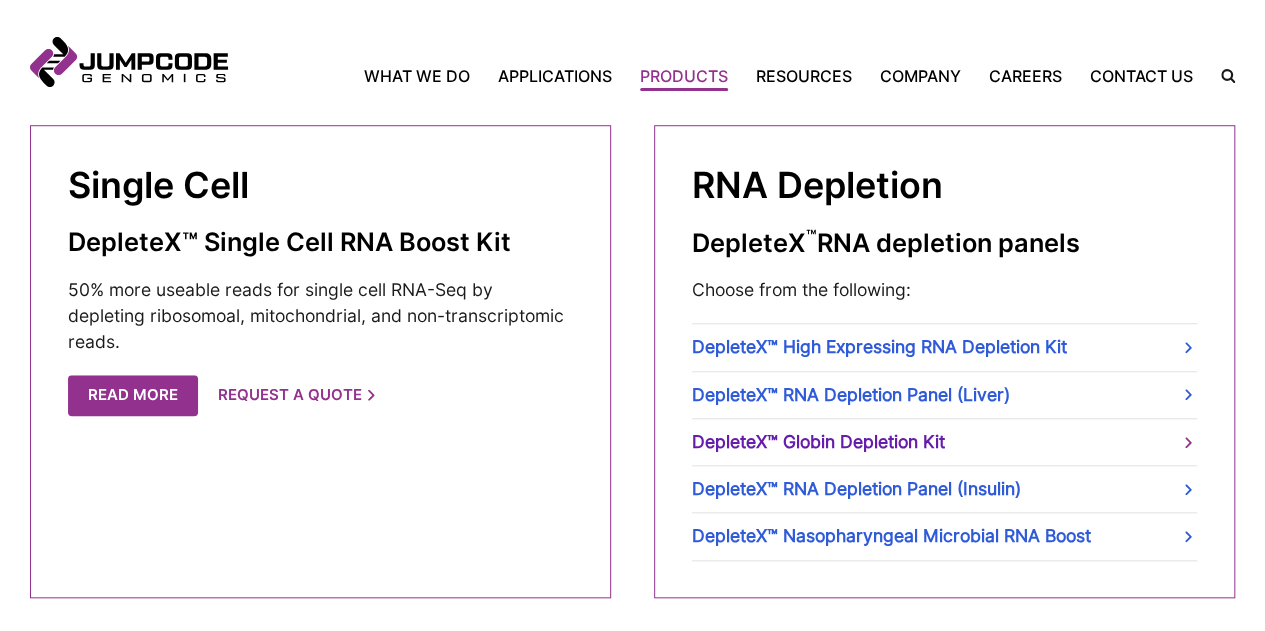 click on "DepleteX™ Globin Depletion Kit" at bounding box center (944, 442) 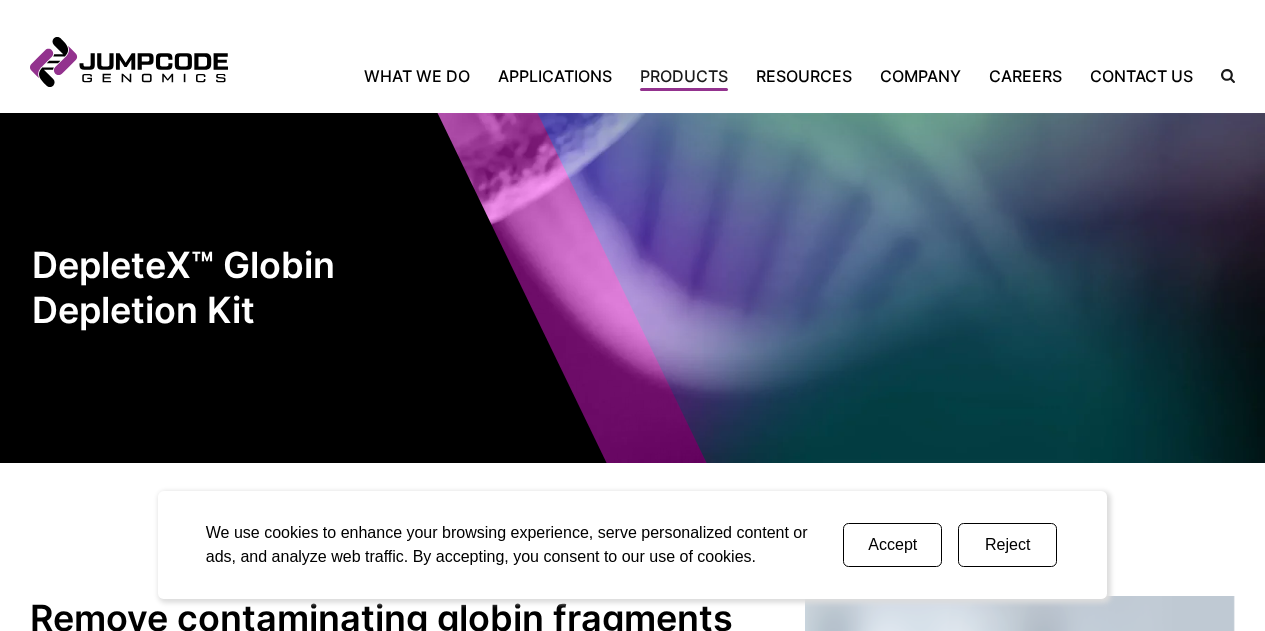scroll, scrollTop: 0, scrollLeft: 0, axis: both 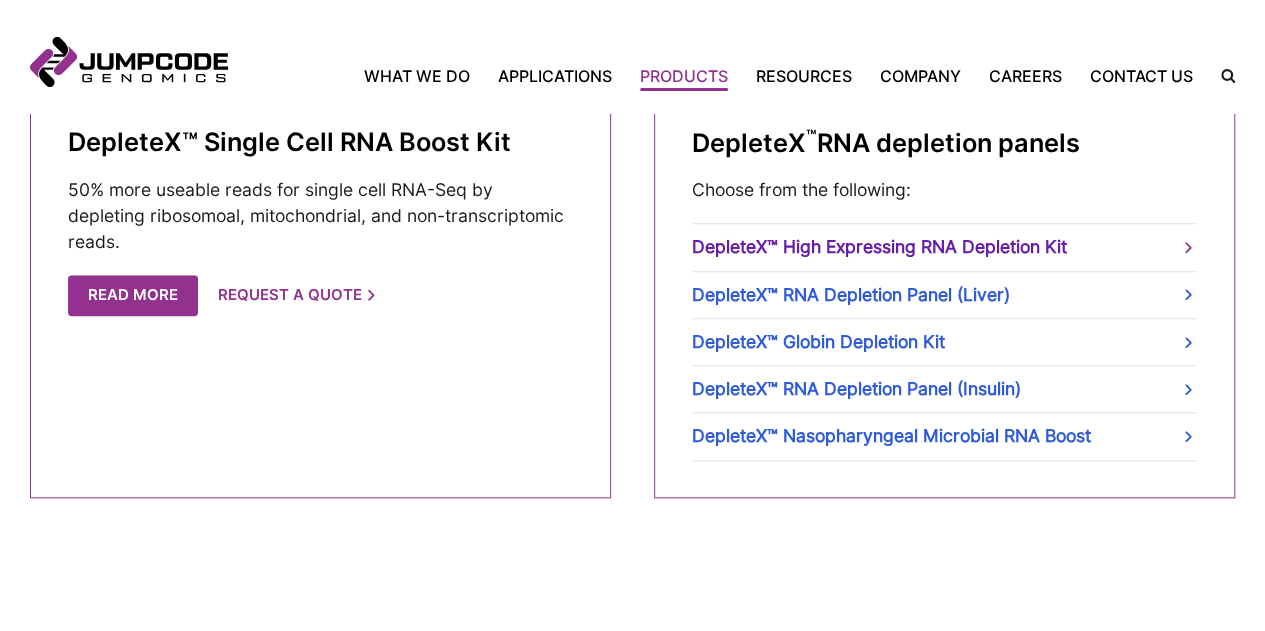 click on "DepleteX™ High Expressing RNA Depletion Kit" at bounding box center [944, 247] 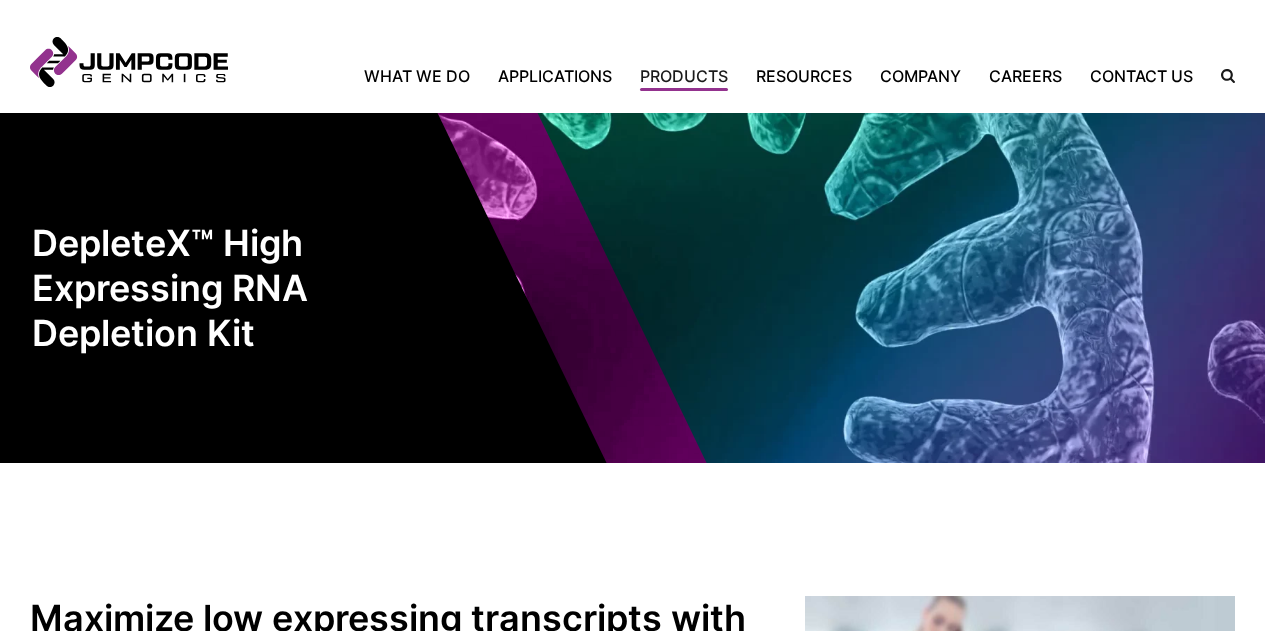 scroll, scrollTop: 0, scrollLeft: 0, axis: both 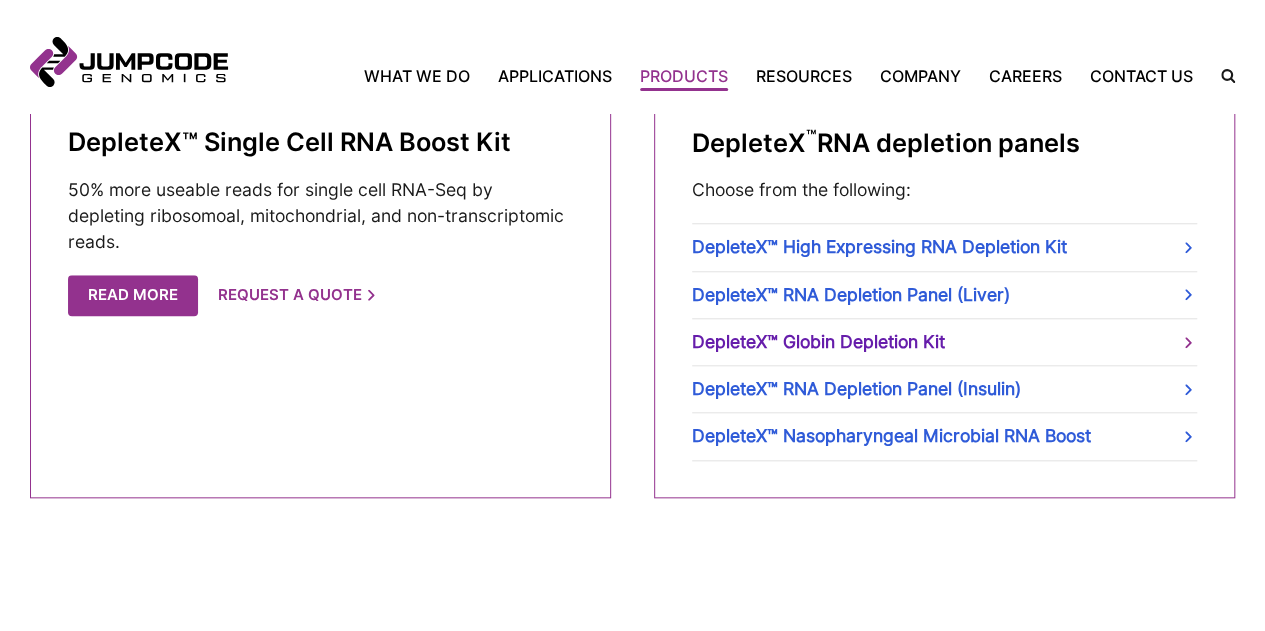 click on "DepleteX™ Globin Depletion Kit" at bounding box center [944, 342] 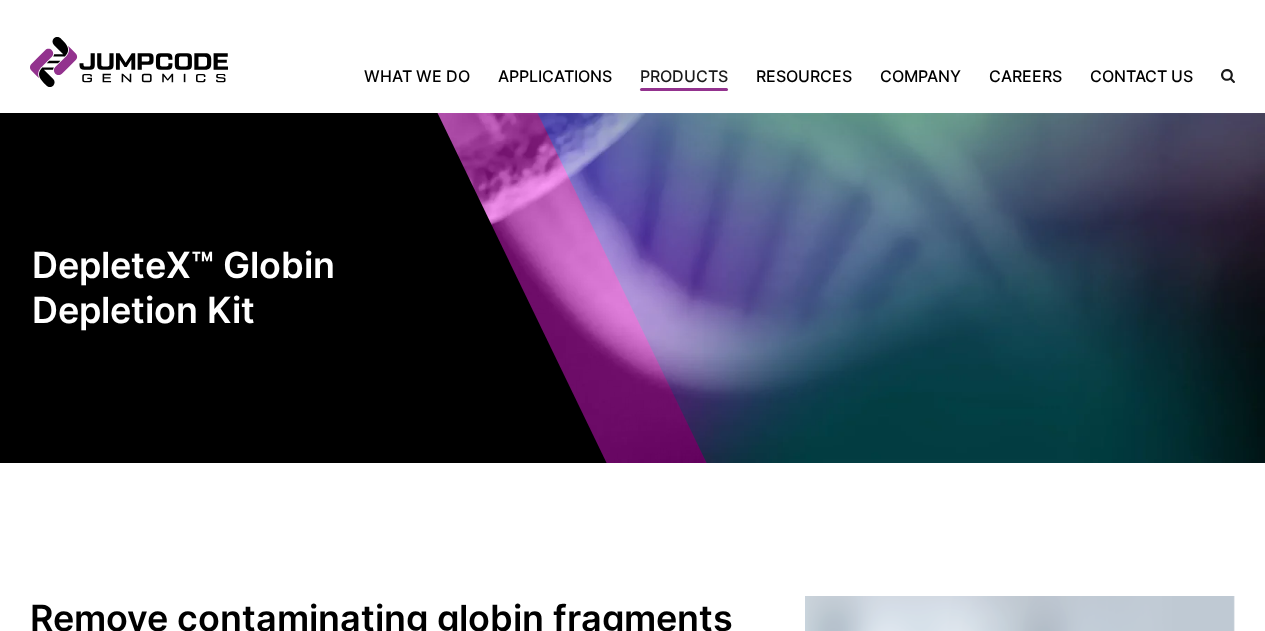 scroll, scrollTop: 0, scrollLeft: 0, axis: both 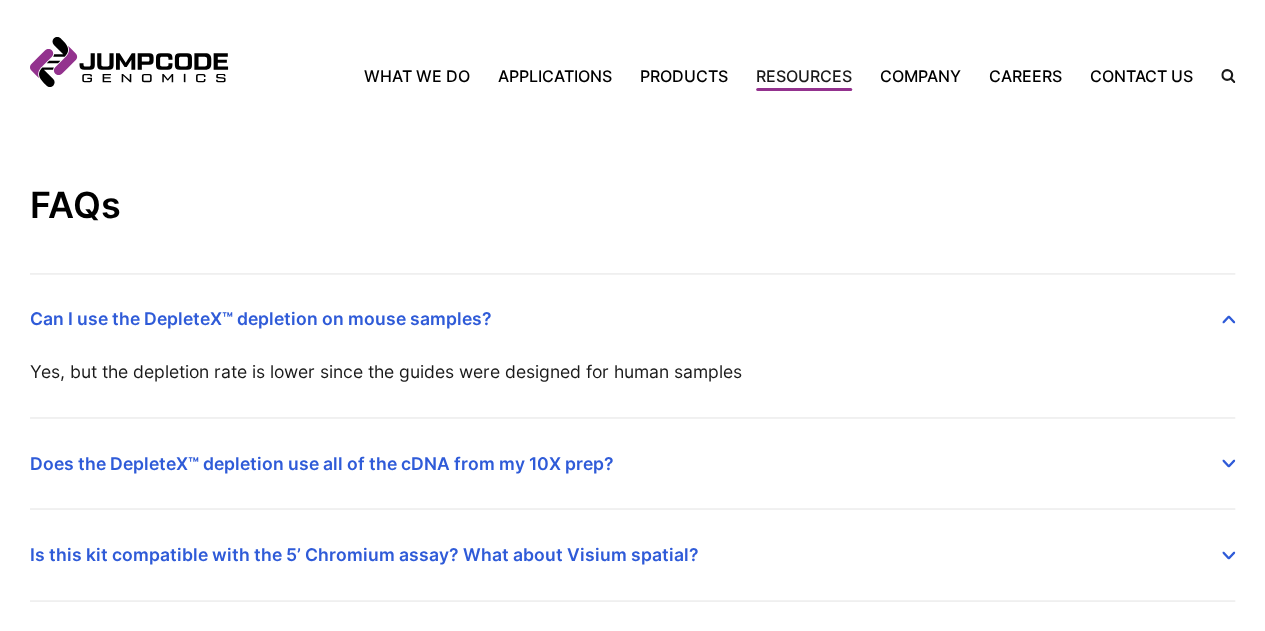 click on "Can I use the DepleteX™ depletion on mouse samples?
Yes, but the depletion rate is lower since the guides were designed for human samples" at bounding box center [632, 346] 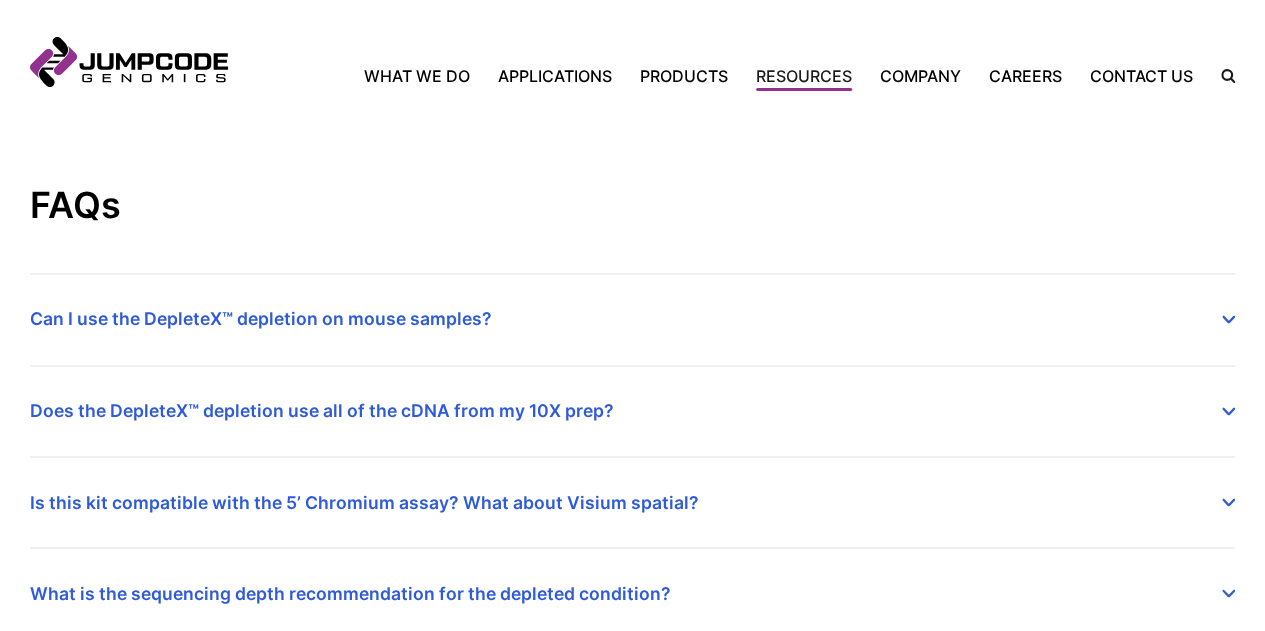 click at bounding box center [1228, 319] 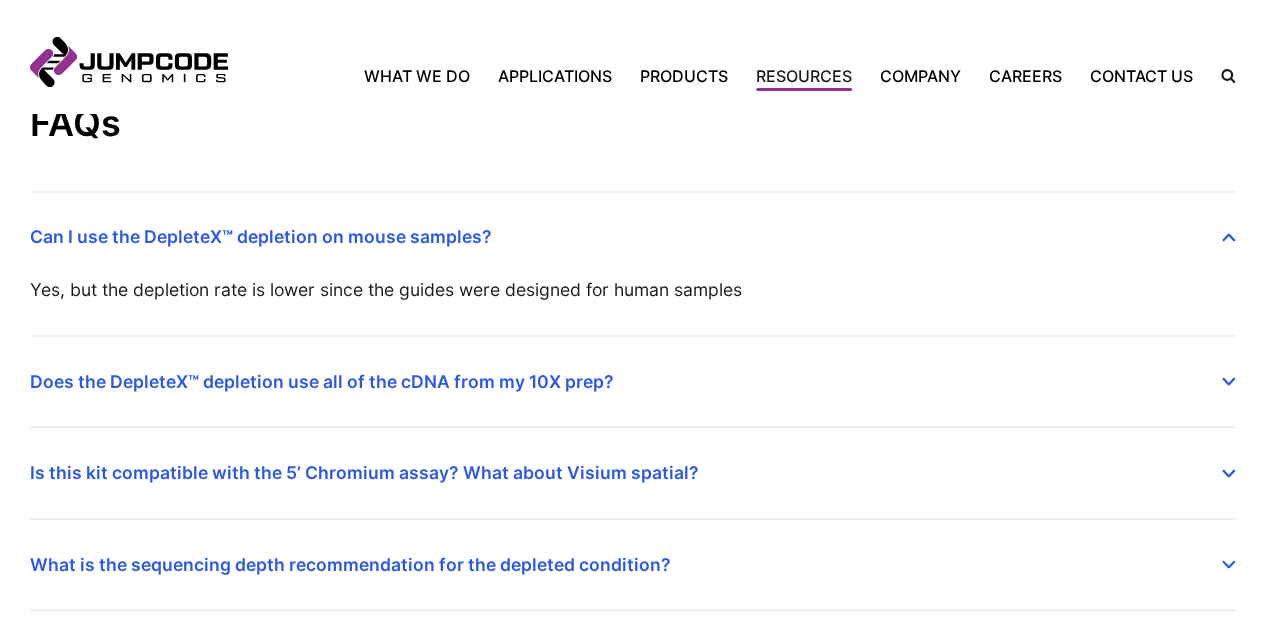 scroll, scrollTop: 1764, scrollLeft: 0, axis: vertical 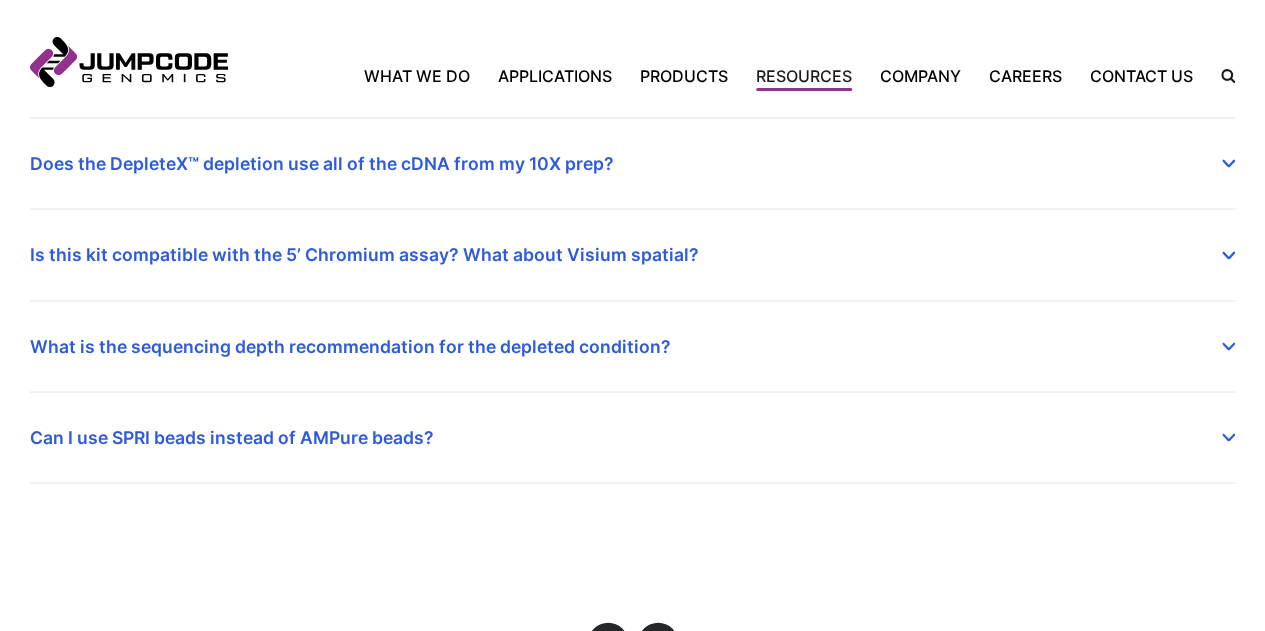 click on "What is the sequencing depth recommendation for the depleted condition?" at bounding box center (632, 3) 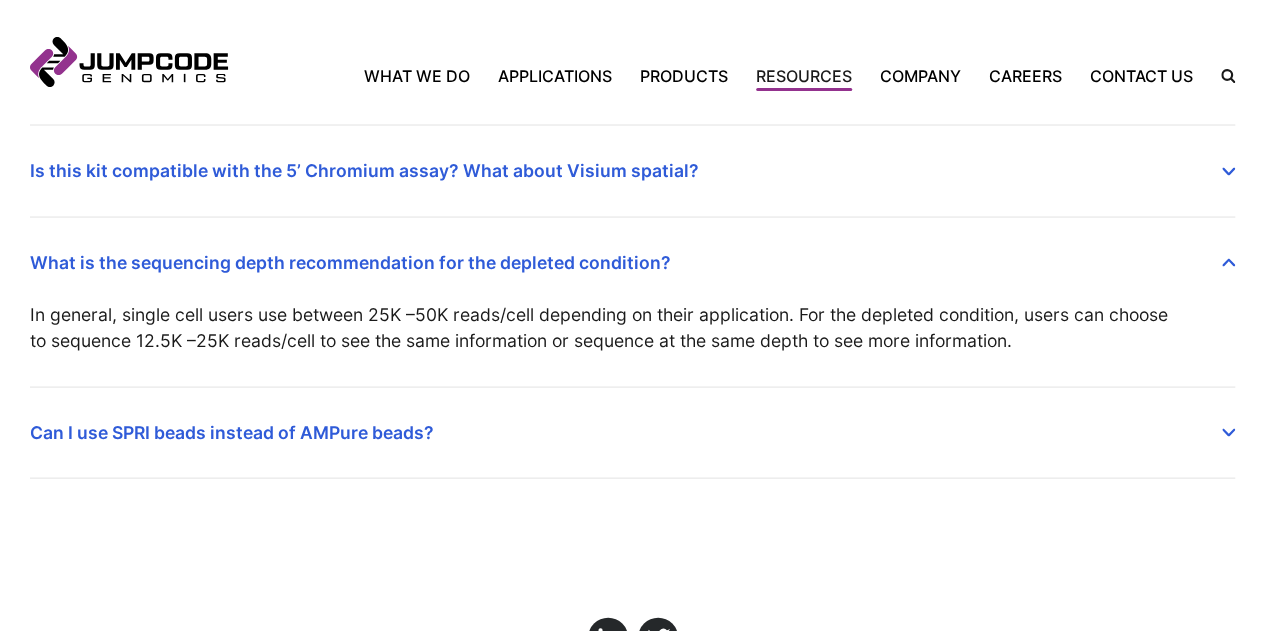scroll, scrollTop: 1964, scrollLeft: 0, axis: vertical 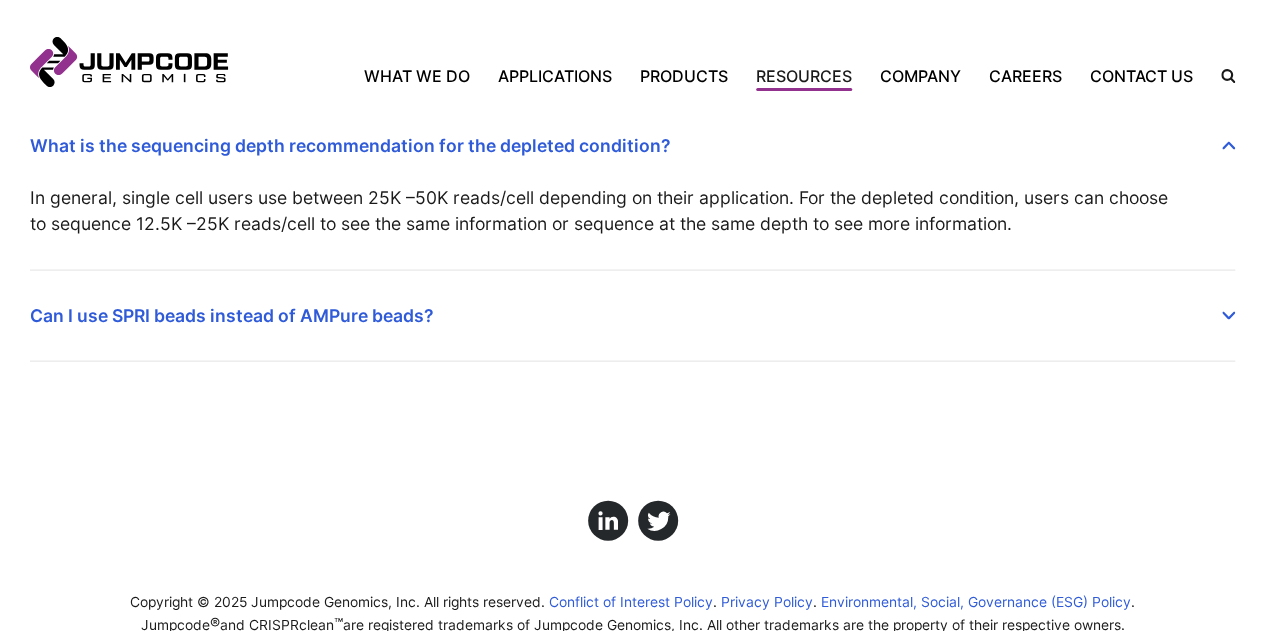 click on "Can I use SPRI beads instead of AMPure beads?
Yes, we have tested this in-house and they both work with our assay." at bounding box center (632, 316) 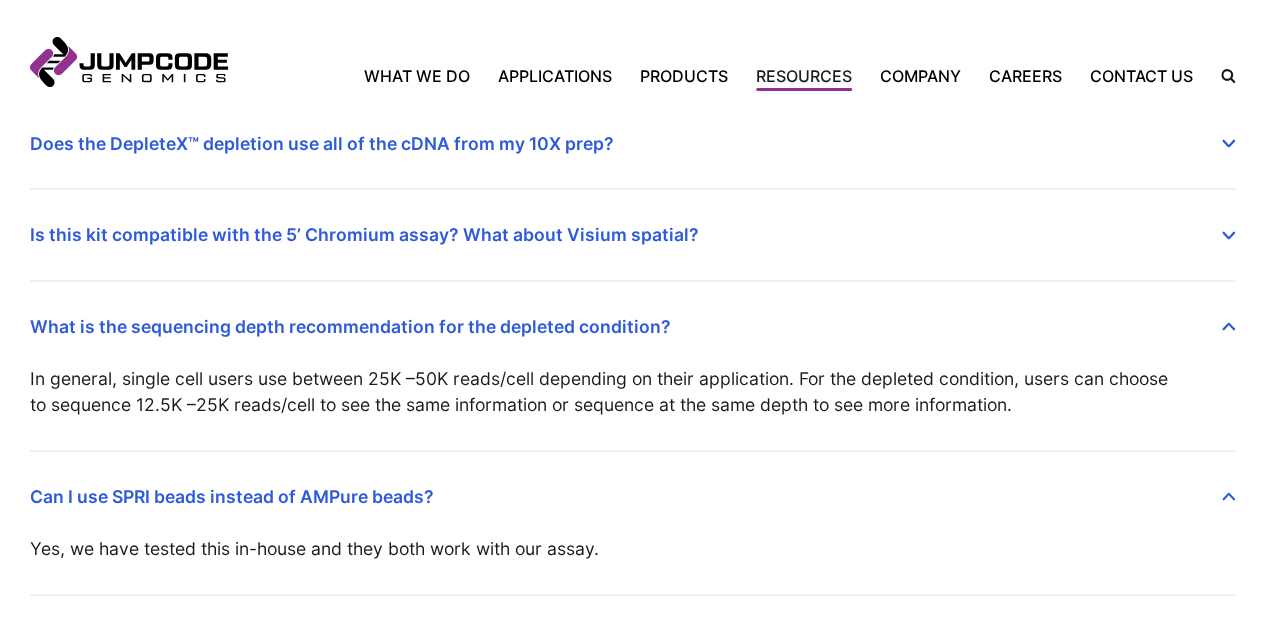 scroll, scrollTop: 1764, scrollLeft: 0, axis: vertical 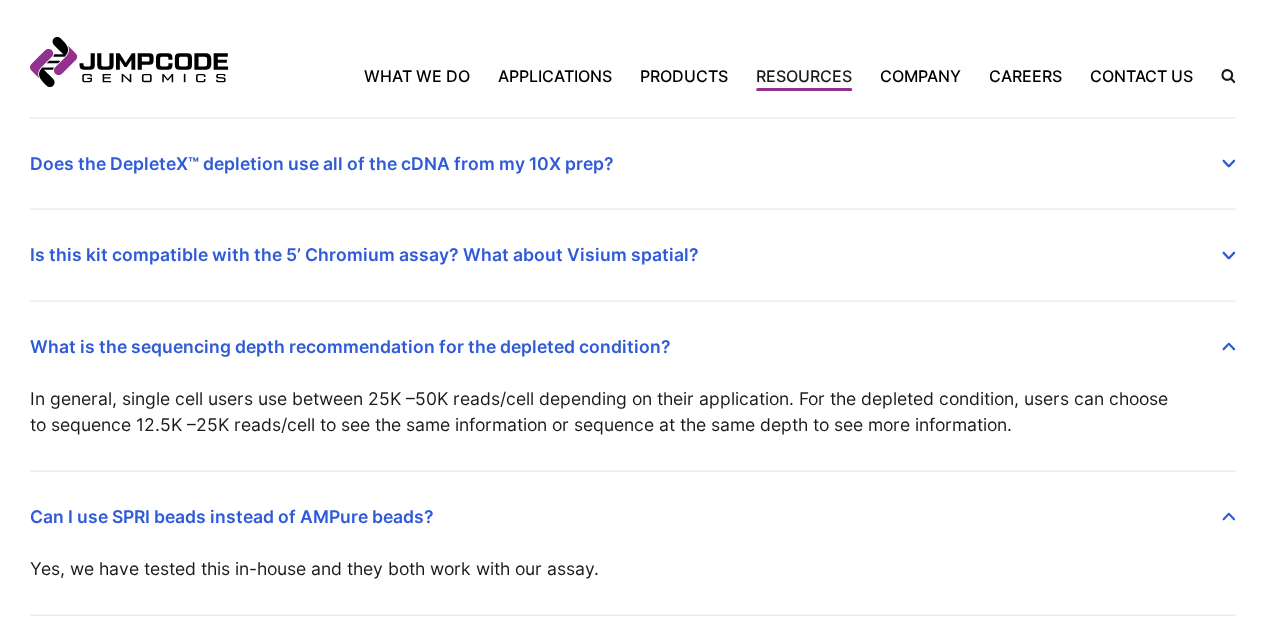 click on "Is this kit compatible with the 5’ Chromium assay? What about Visium spatial?" at bounding box center [632, 3] 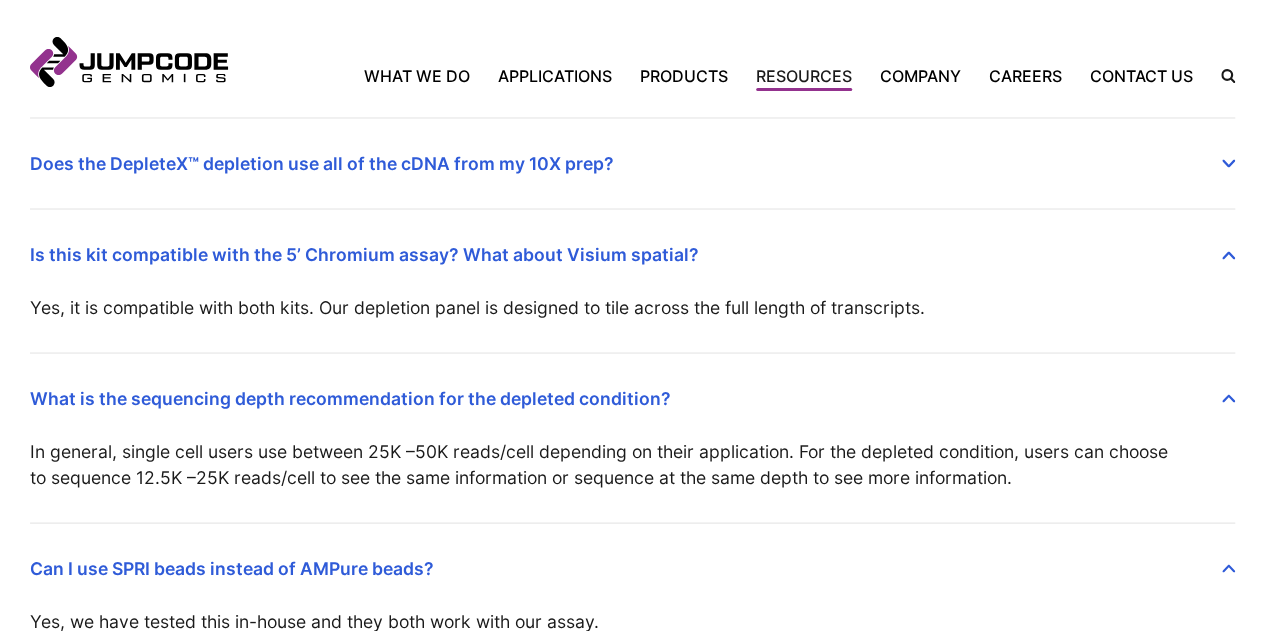 click on "Does the DepleteX™ depletion use all of the cDNA from my 10X prep?" at bounding box center [632, 3] 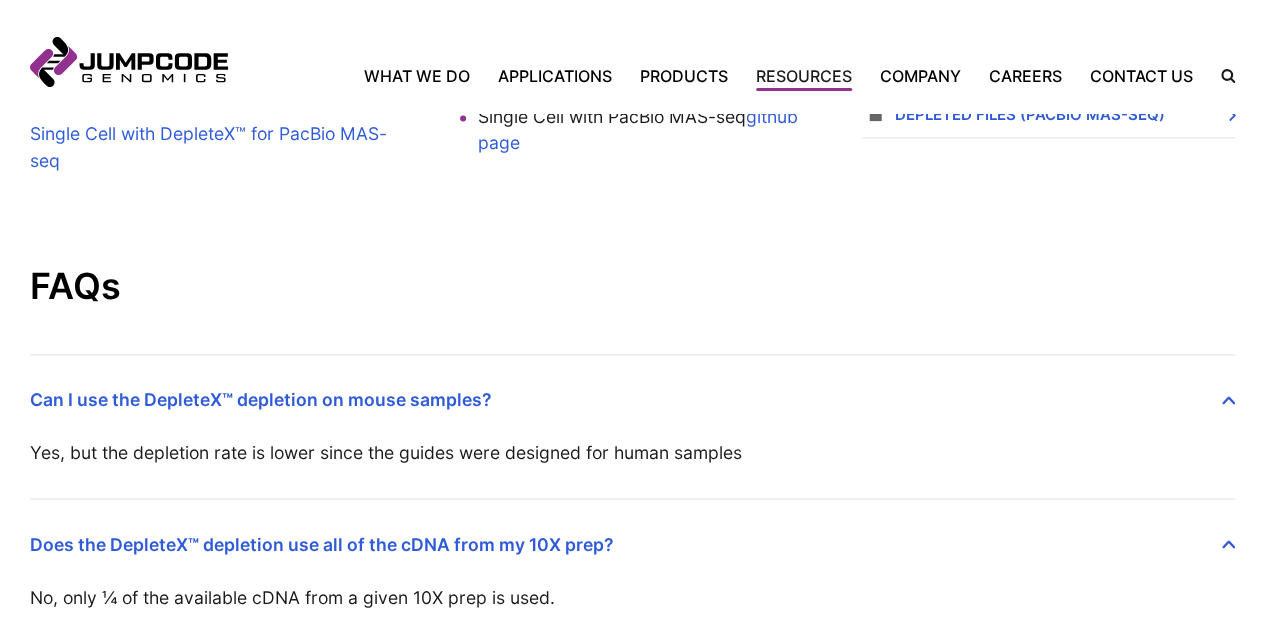 scroll, scrollTop: 1364, scrollLeft: 0, axis: vertical 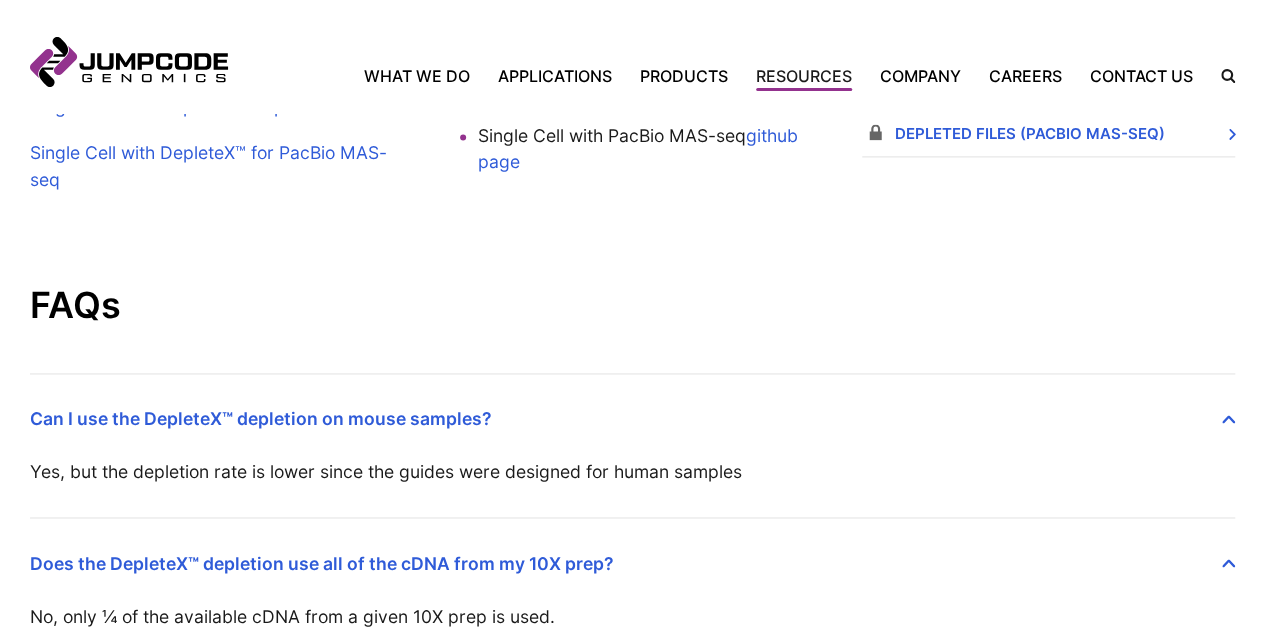 click on "Can I use the DepleteX™ depletion on mouse samples?
Yes, but the depletion rate is lower since the guides were designed for human samples" at bounding box center [632, 446] 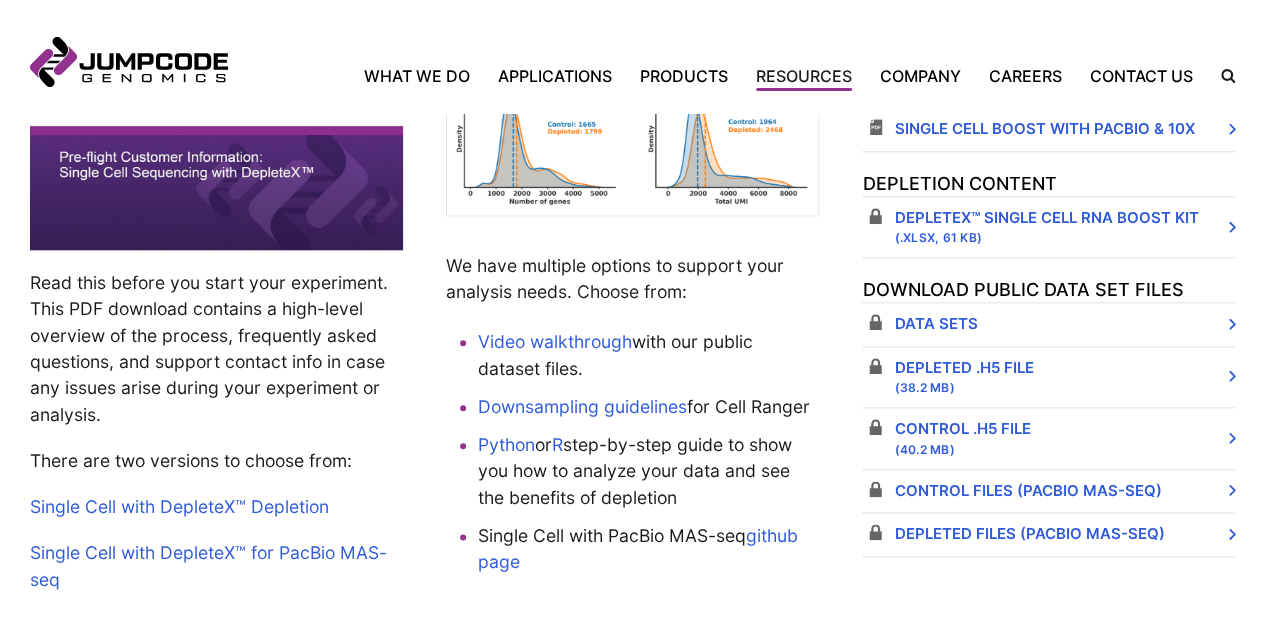 scroll, scrollTop: 864, scrollLeft: 0, axis: vertical 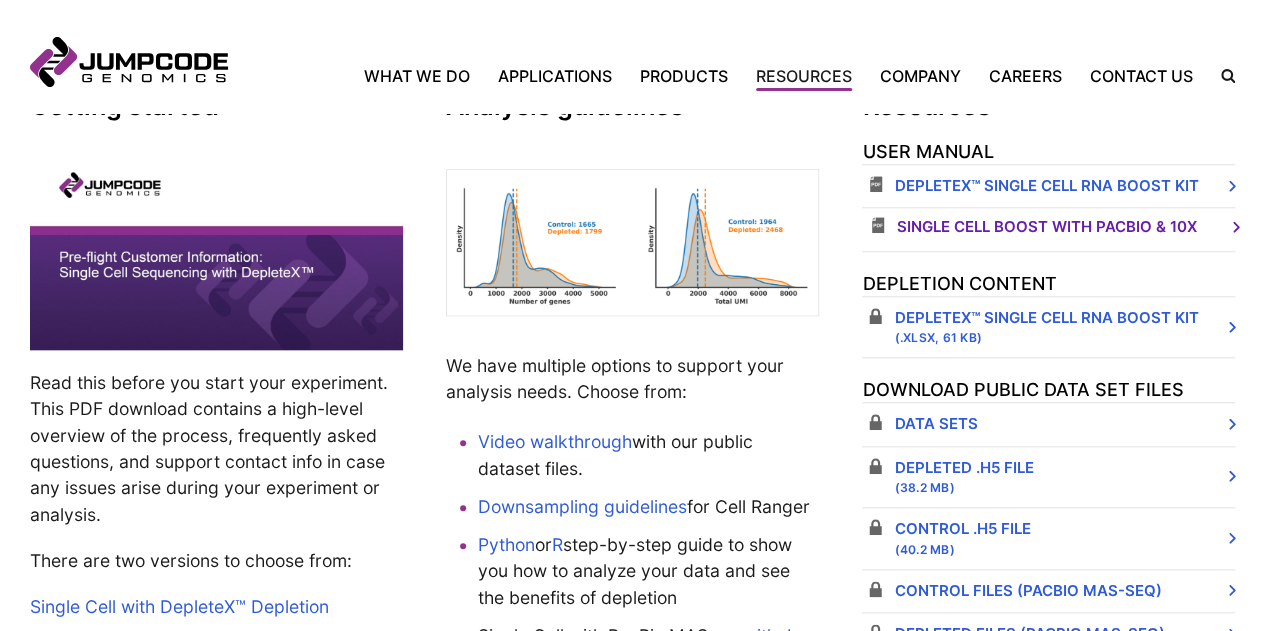 click on "Single Cell Boost with PacBio & 10x" at bounding box center (1050, 227) 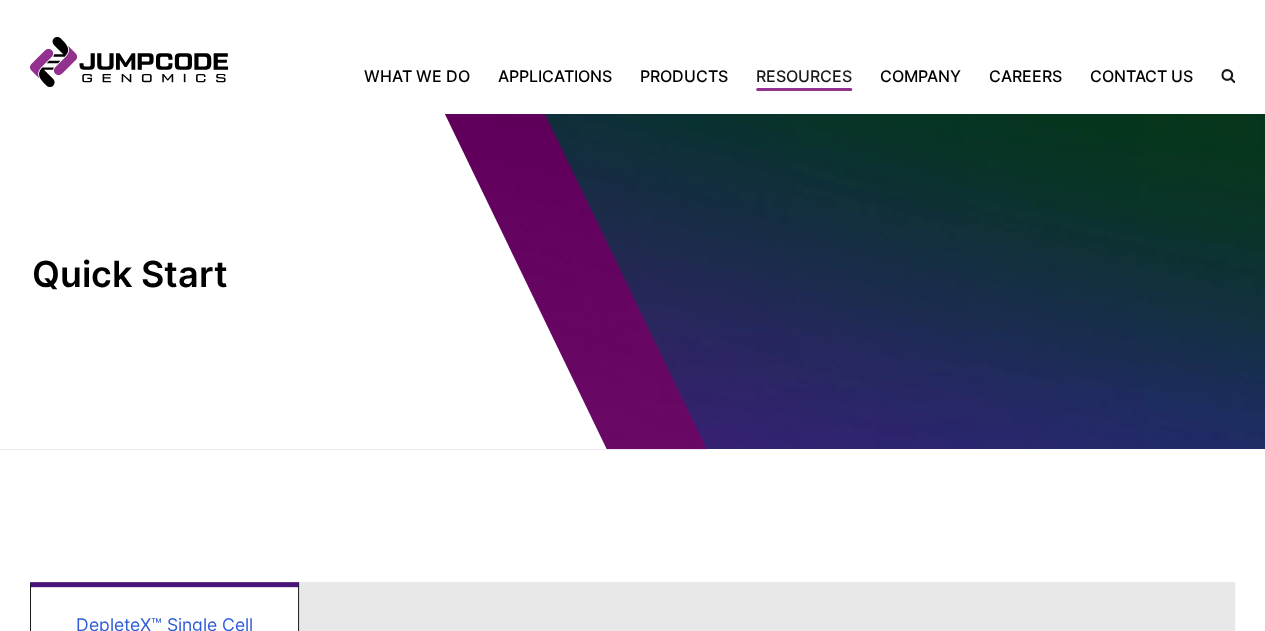 scroll, scrollTop: 0, scrollLeft: 0, axis: both 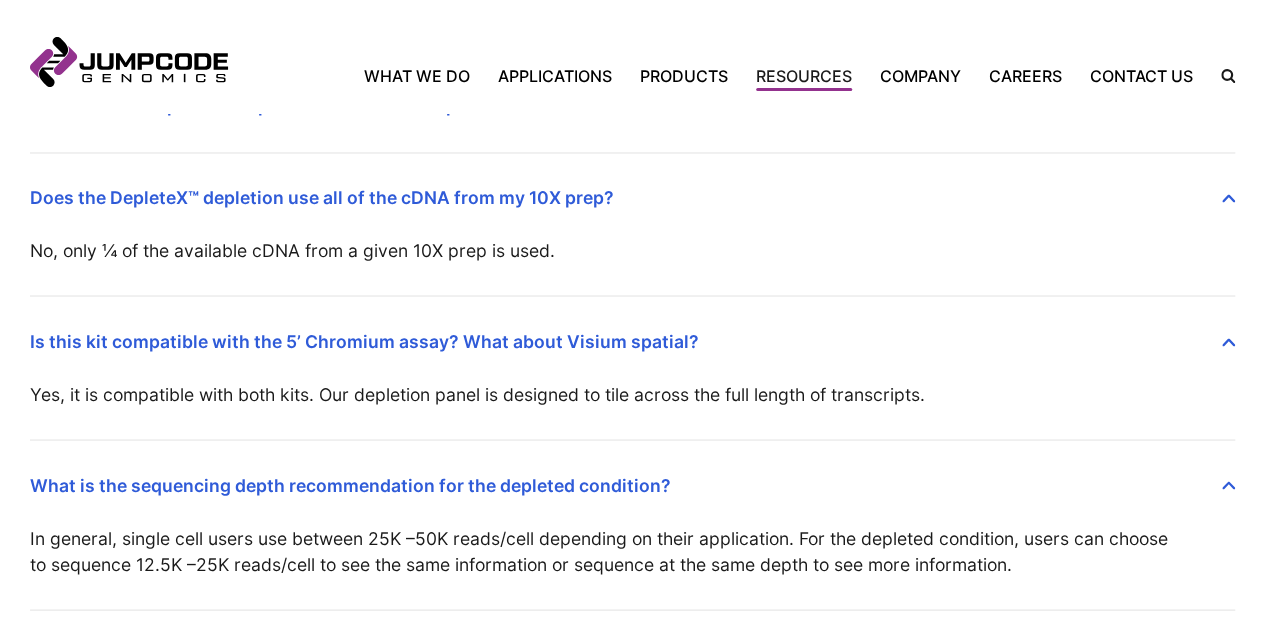 click on "Can I use the DepleteX™ depletion on mouse samples?" at bounding box center (632, 90) 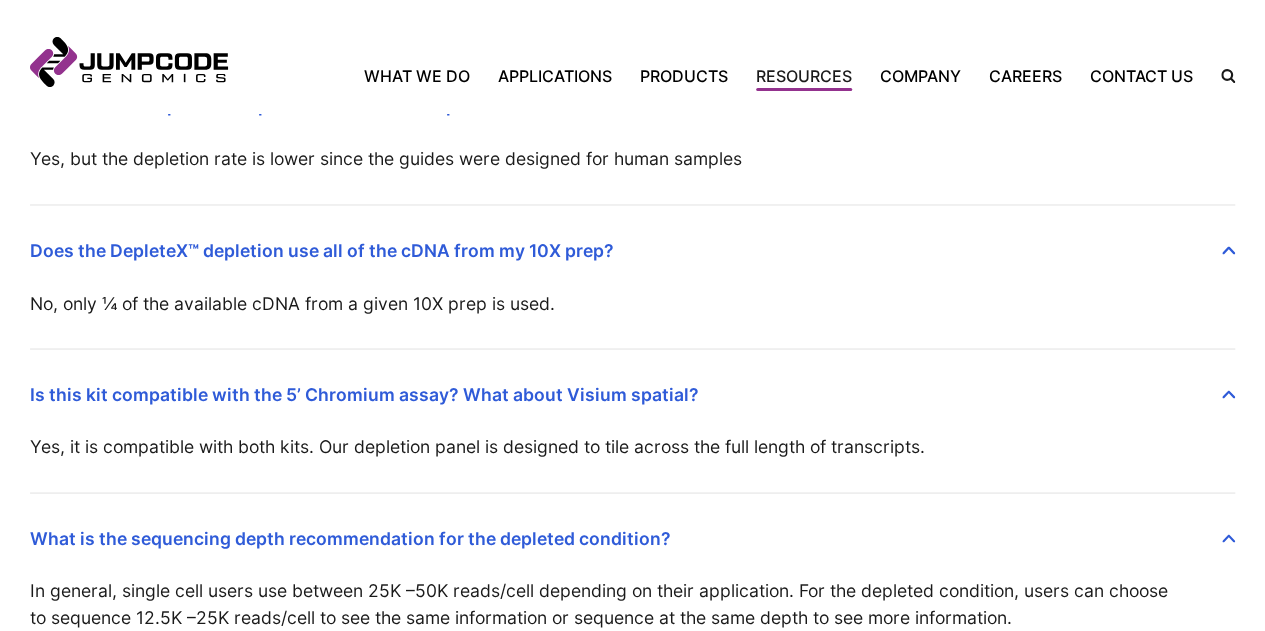 click on "Can I use the DepleteX™ depletion on mouse samples?
Yes, but the depletion rate is lower since the guides were designed for human samples" at bounding box center (632, 133) 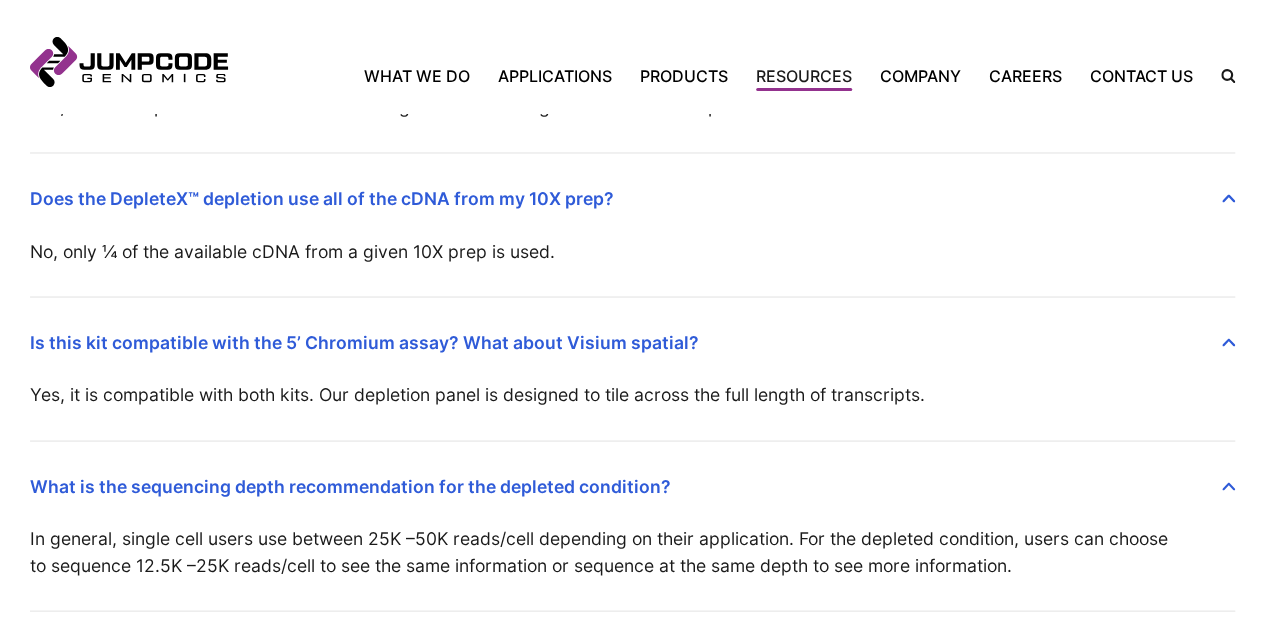 scroll, scrollTop: 1728, scrollLeft: 0, axis: vertical 